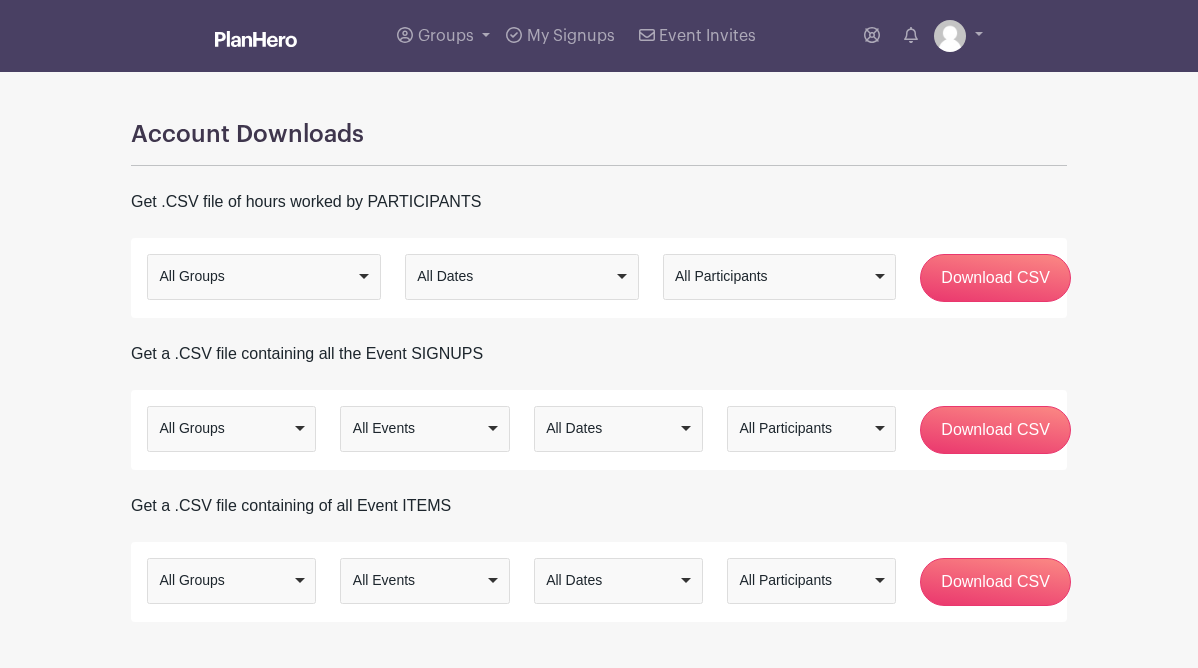 scroll, scrollTop: 0, scrollLeft: 0, axis: both 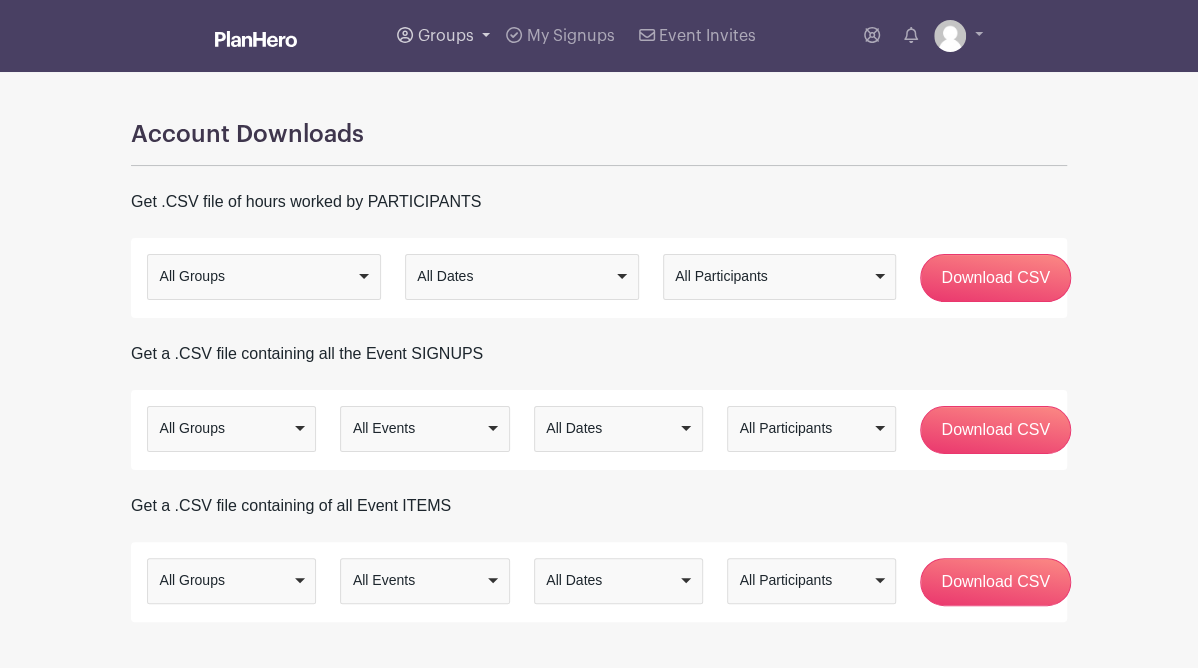 click on "Groups" at bounding box center [446, 36] 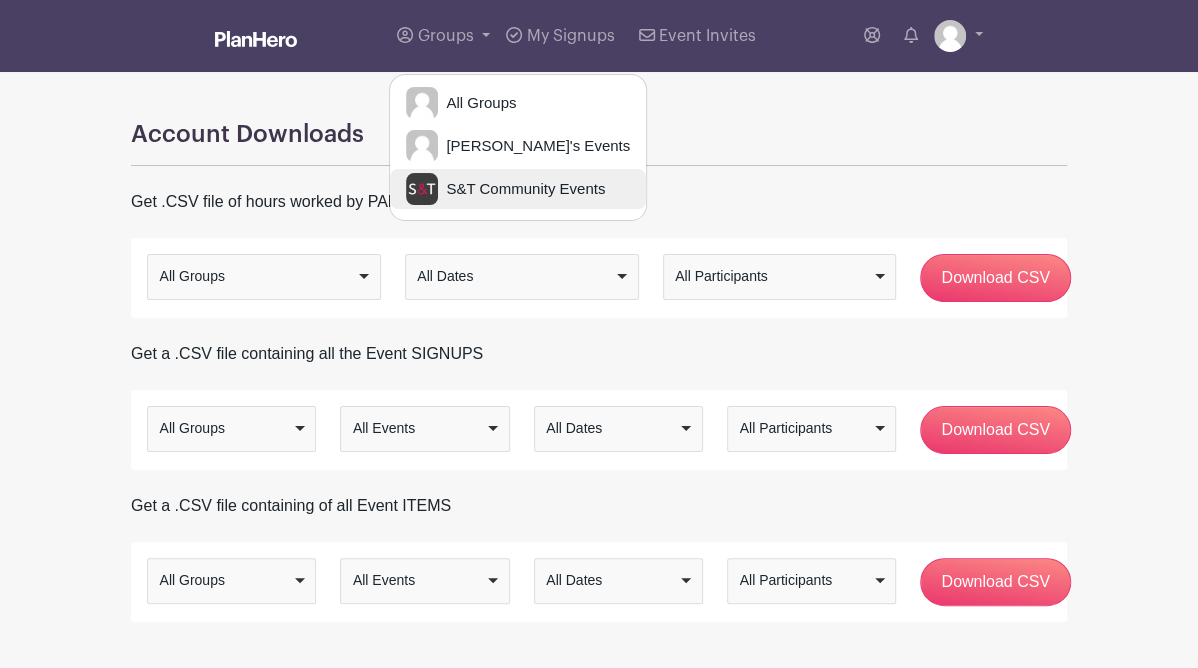 click on "S&T Community Events" at bounding box center (521, 189) 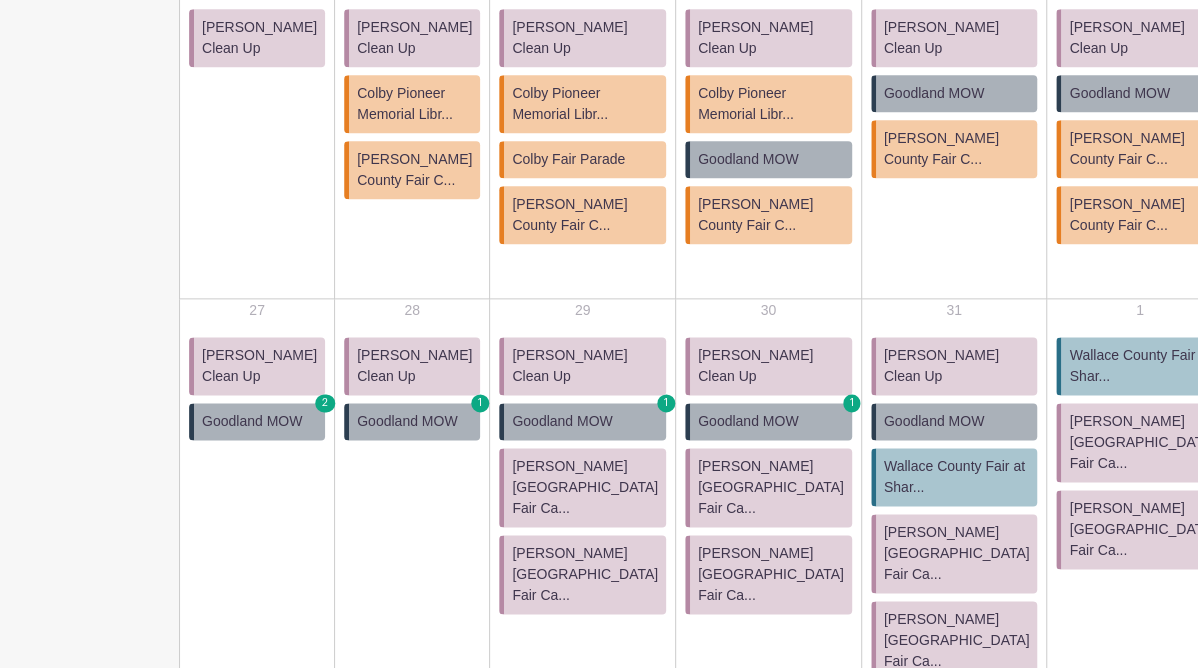 scroll, scrollTop: 1140, scrollLeft: 0, axis: vertical 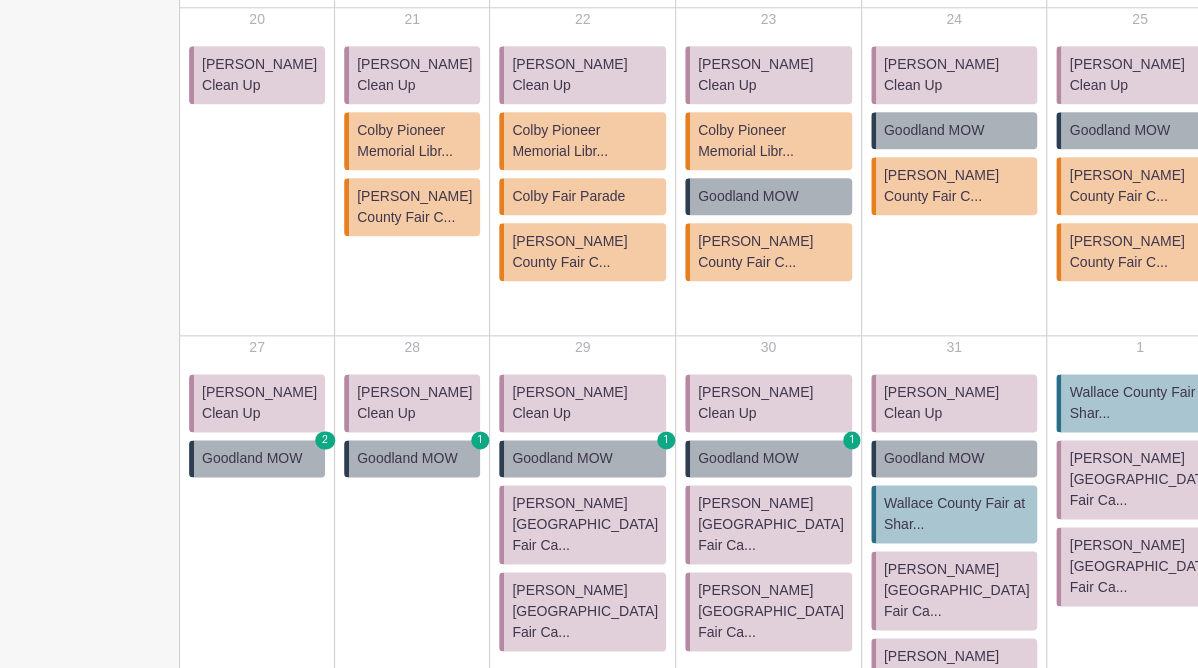 click on "Oakley-Logan County Fair Ca..." at bounding box center [585, 524] 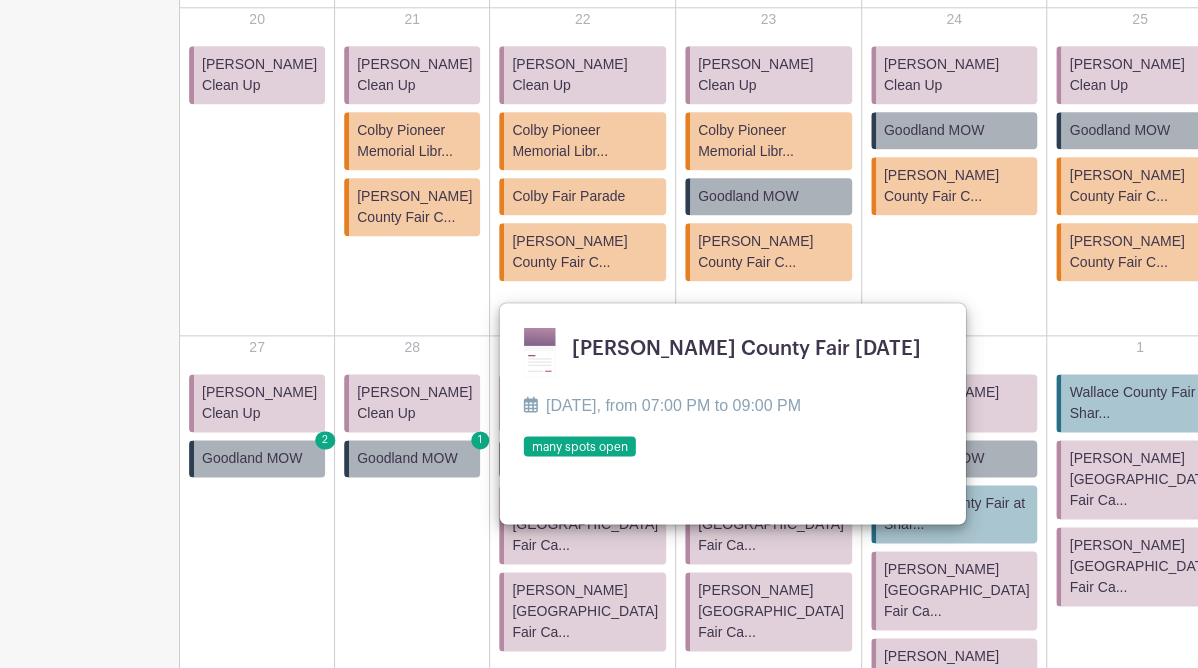 click at bounding box center [524, 457] 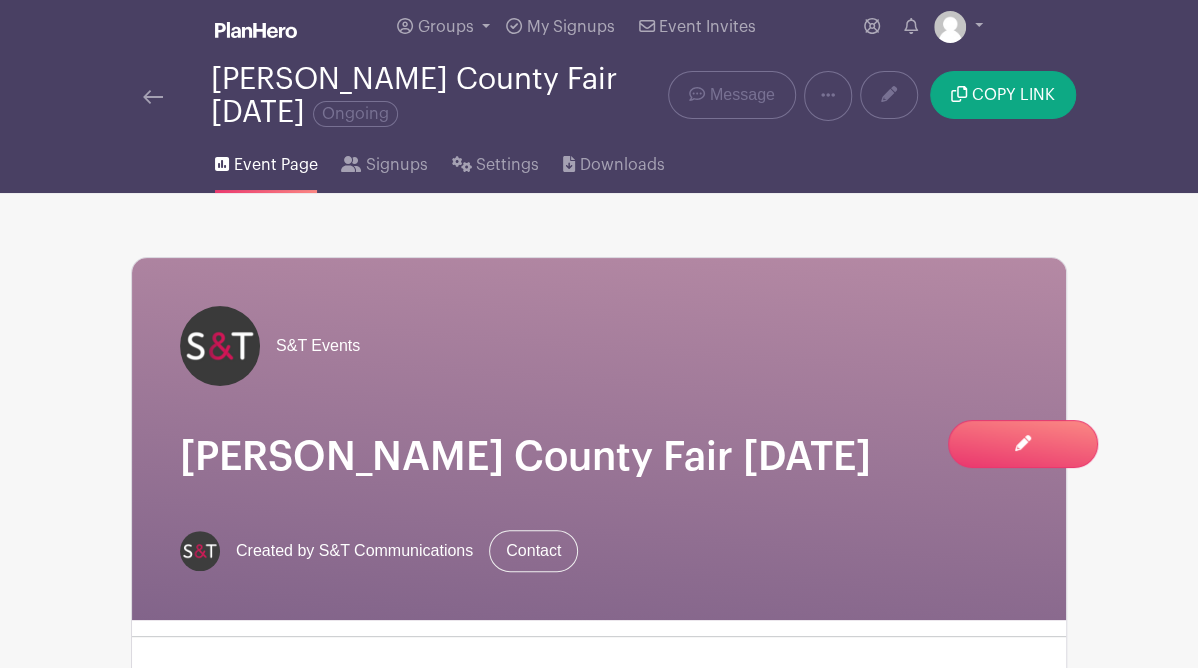 scroll, scrollTop: 0, scrollLeft: 0, axis: both 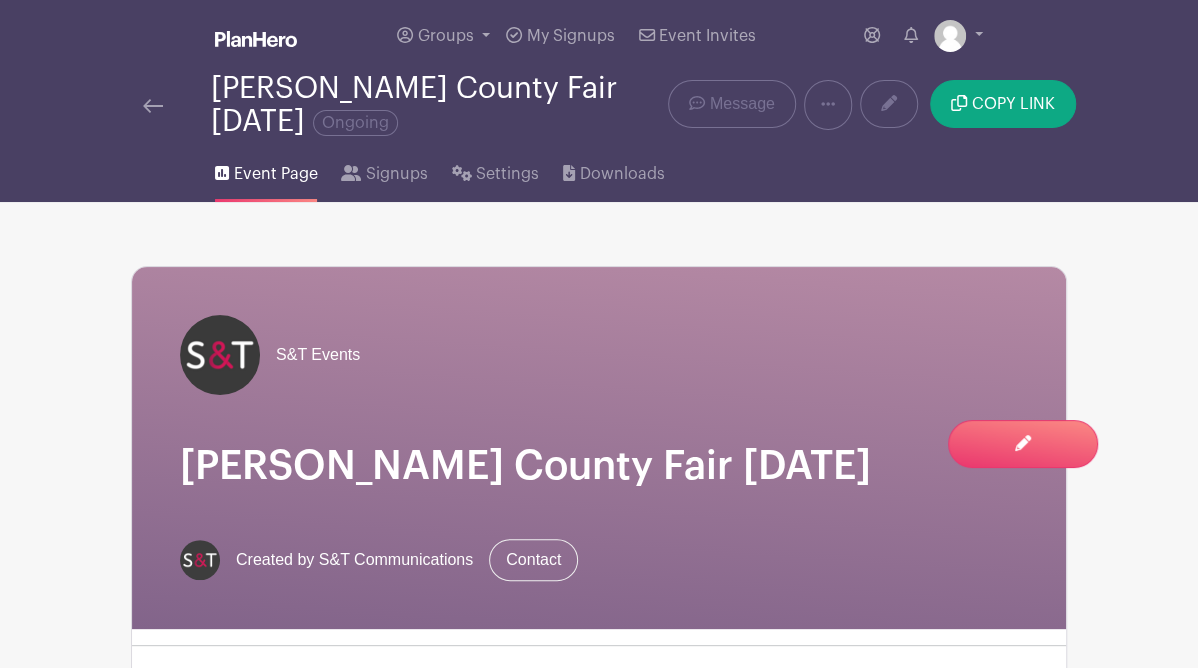 click at bounding box center (153, 106) 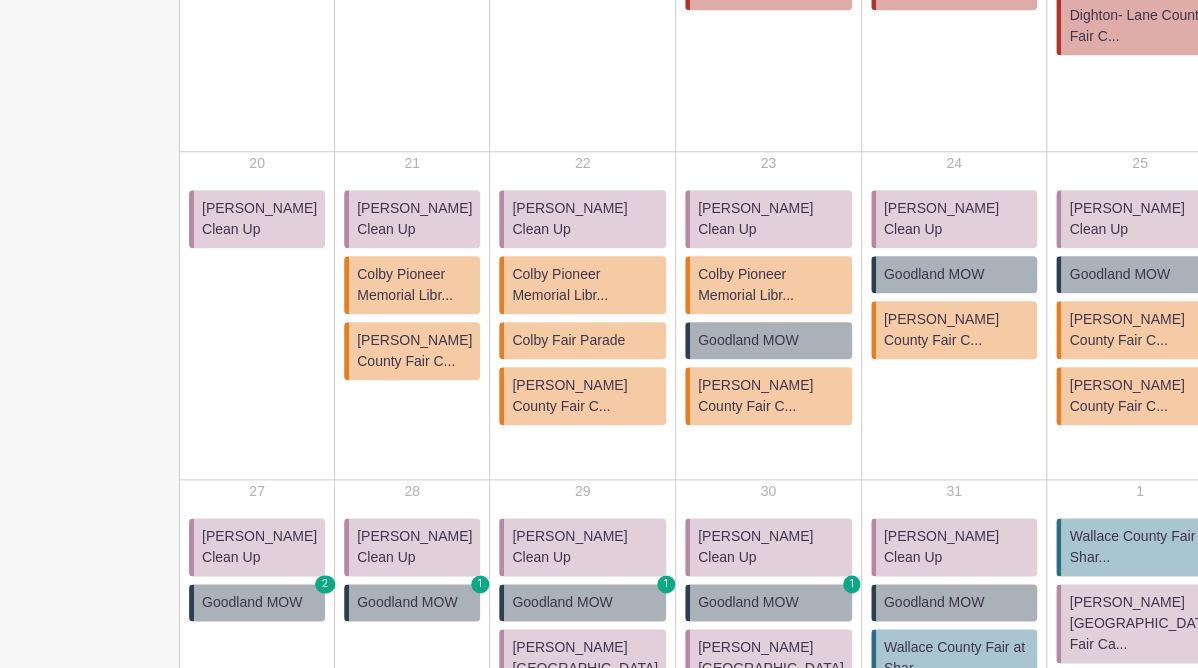 scroll, scrollTop: 993, scrollLeft: 0, axis: vertical 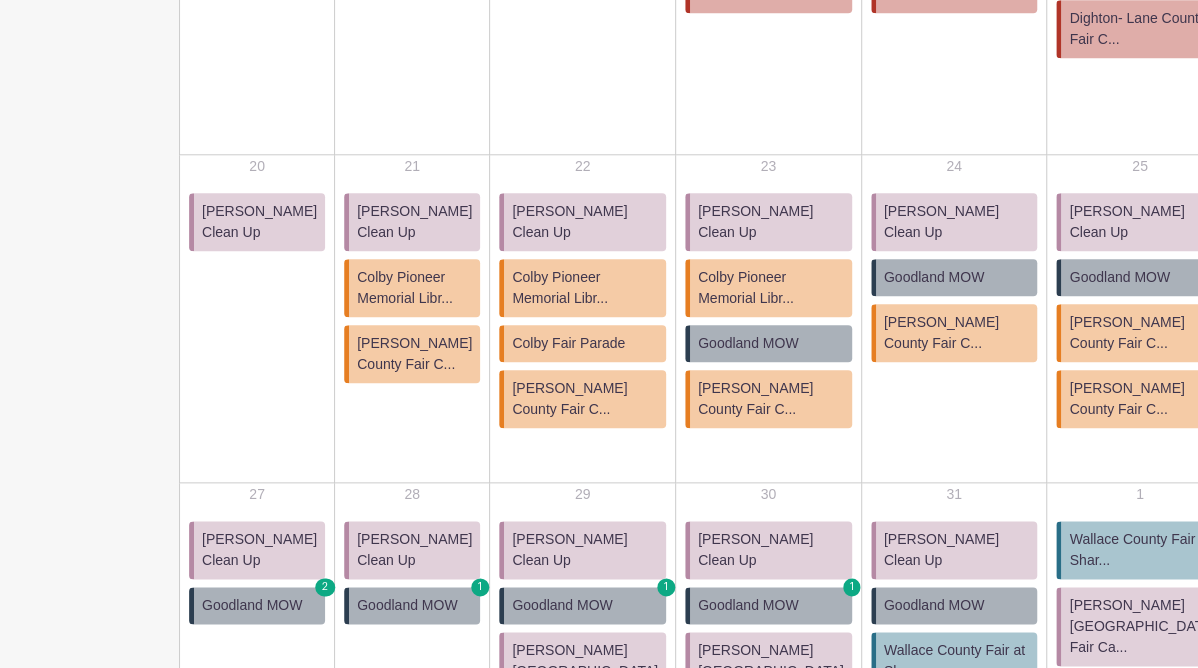 click on "Colby- Thomas County Fair C..." at bounding box center [414, 354] 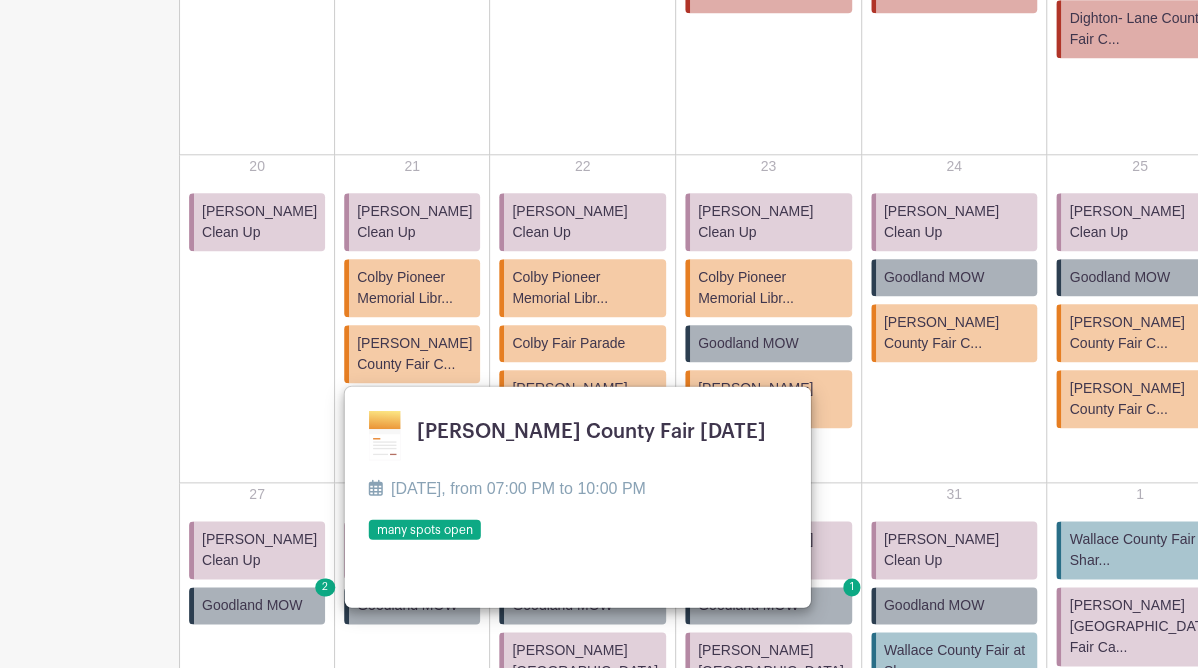 click at bounding box center (369, 540) 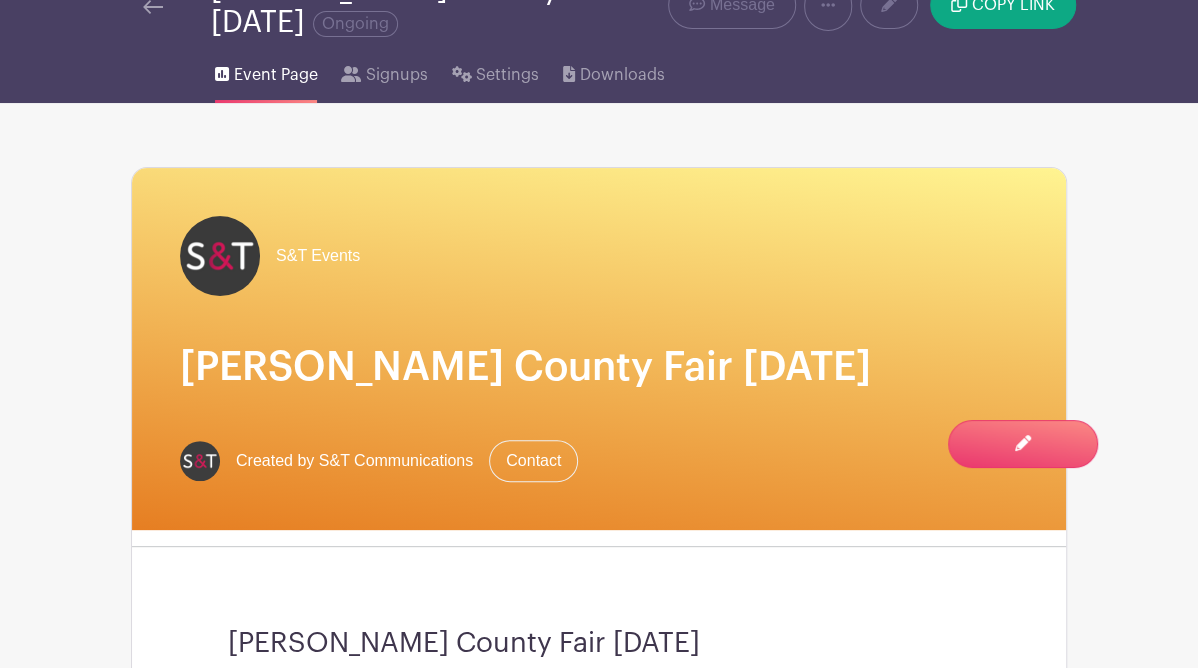 scroll, scrollTop: 0, scrollLeft: 0, axis: both 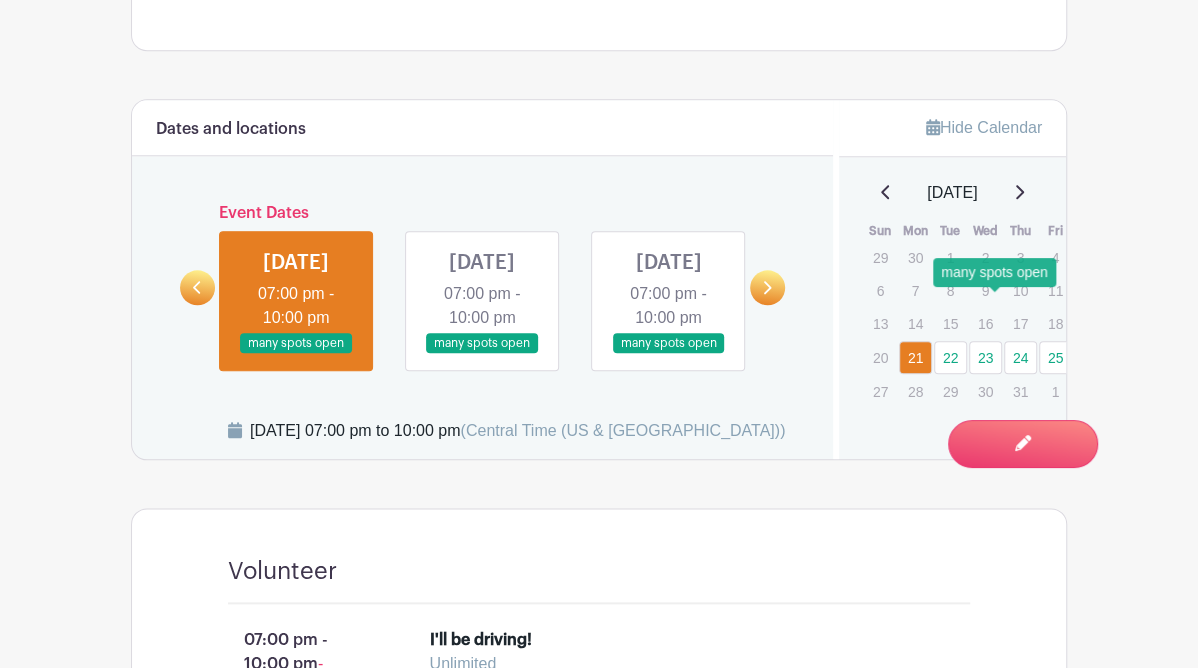 click on "22" at bounding box center [950, 357] 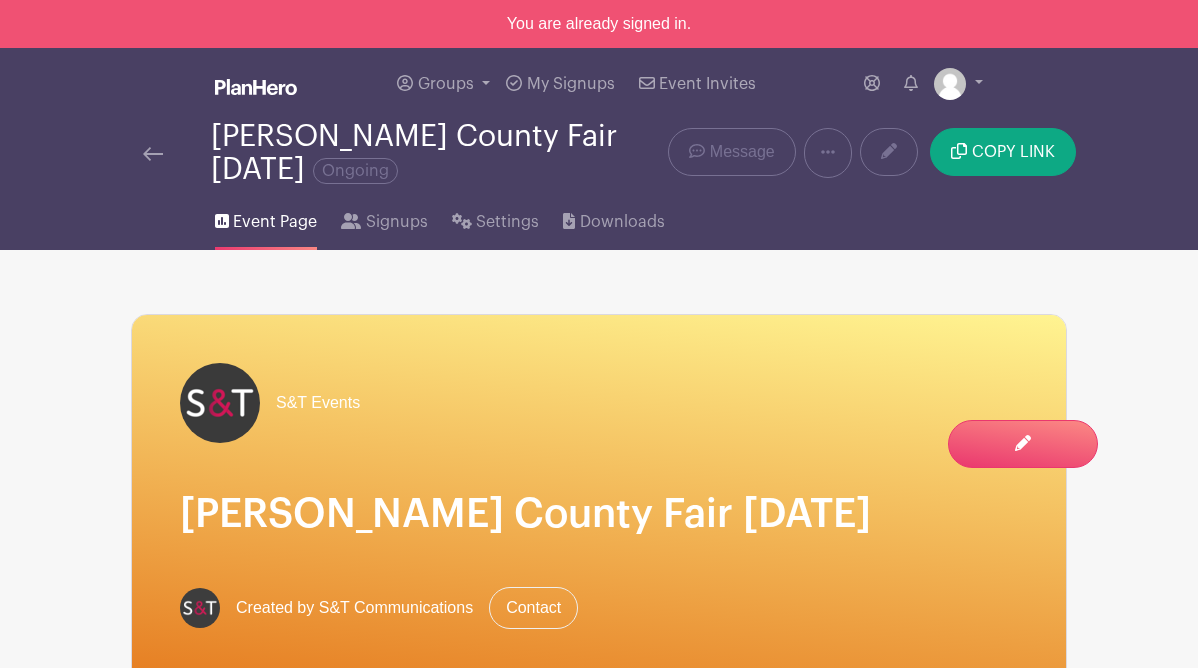 scroll, scrollTop: 0, scrollLeft: 0, axis: both 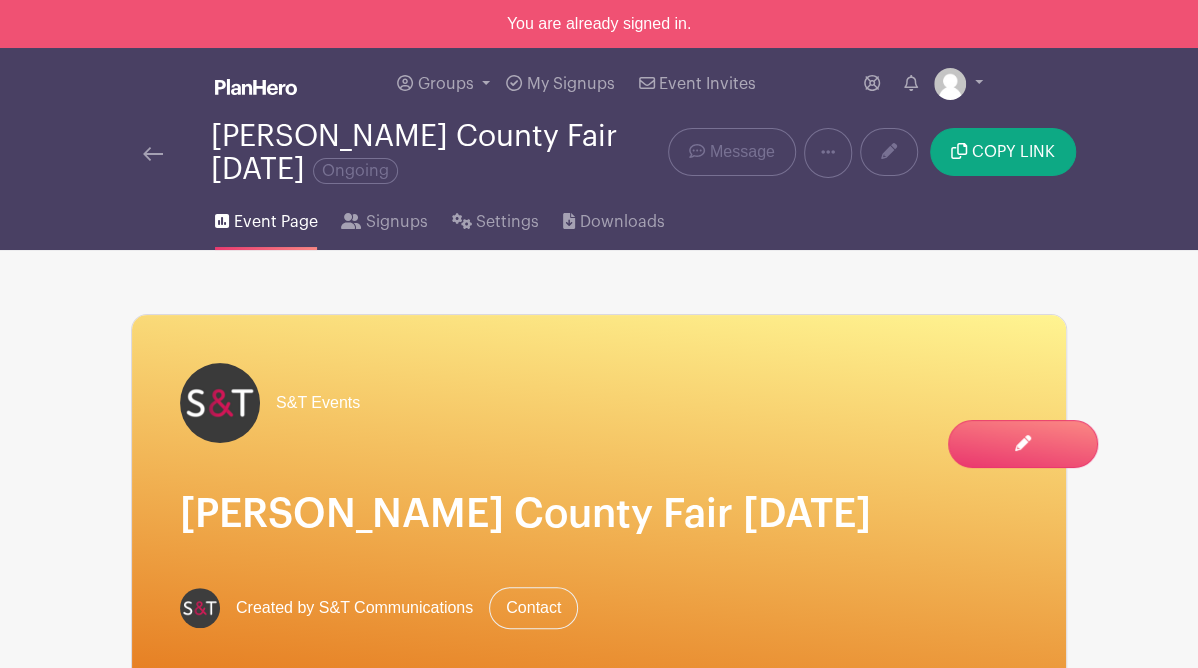 drag, startPoint x: 636, startPoint y: 187, endPoint x: 726, endPoint y: 158, distance: 94.55686 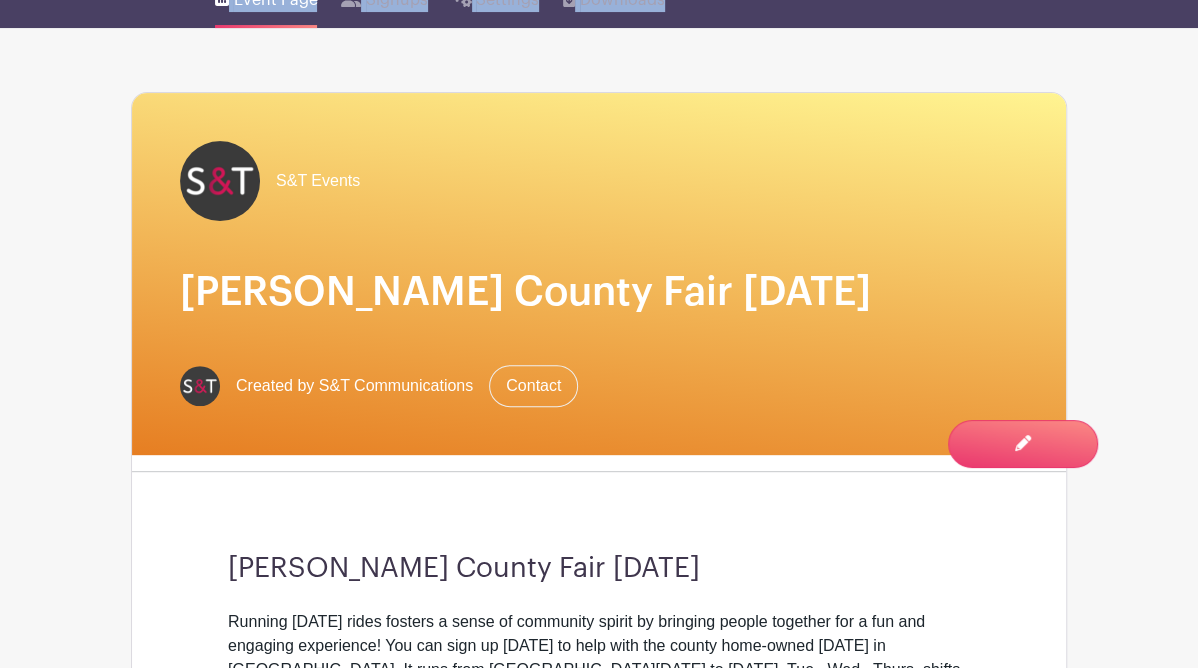 scroll, scrollTop: 213, scrollLeft: 0, axis: vertical 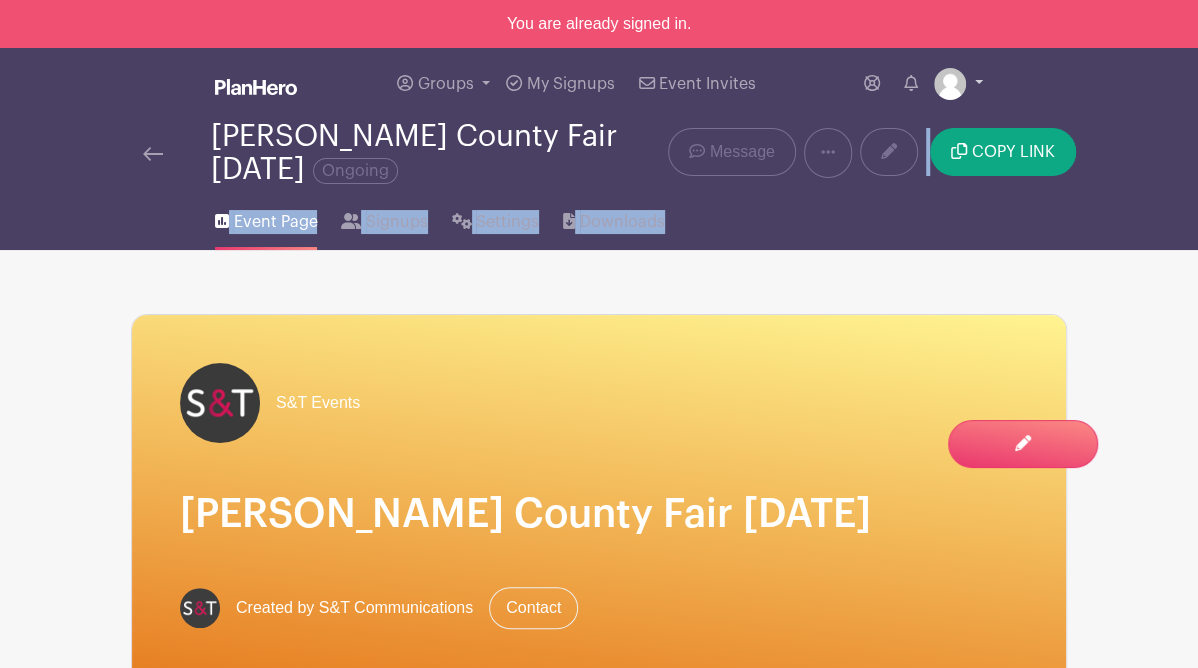click at bounding box center (958, 84) 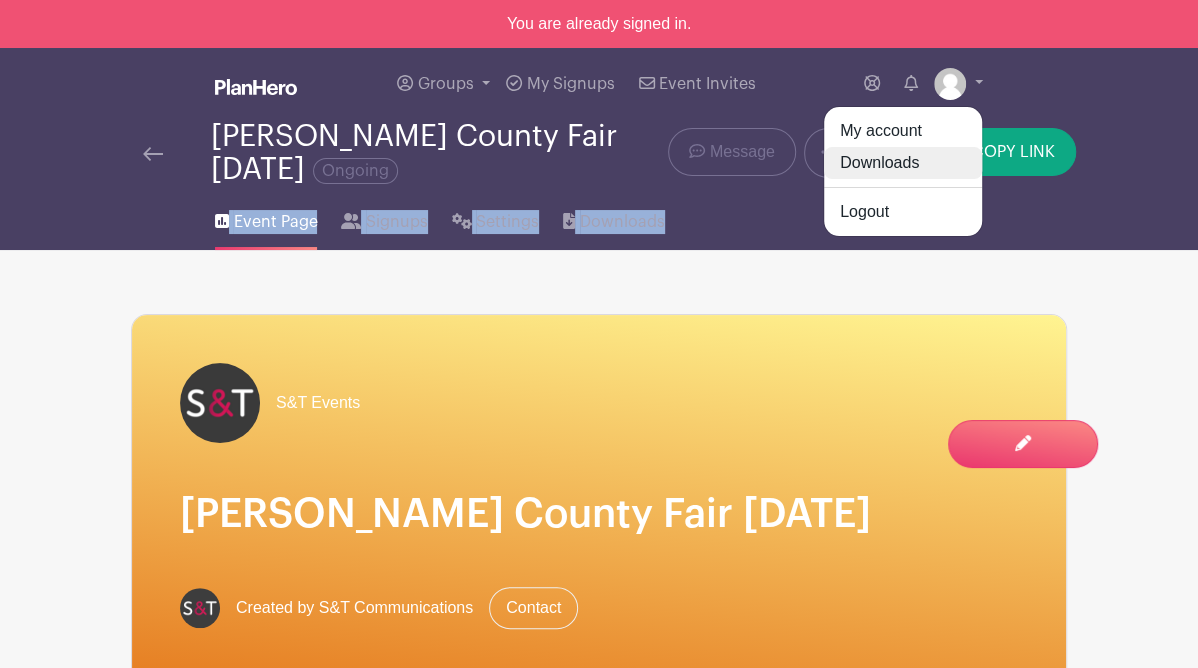 click on "Downloads" at bounding box center [903, 163] 